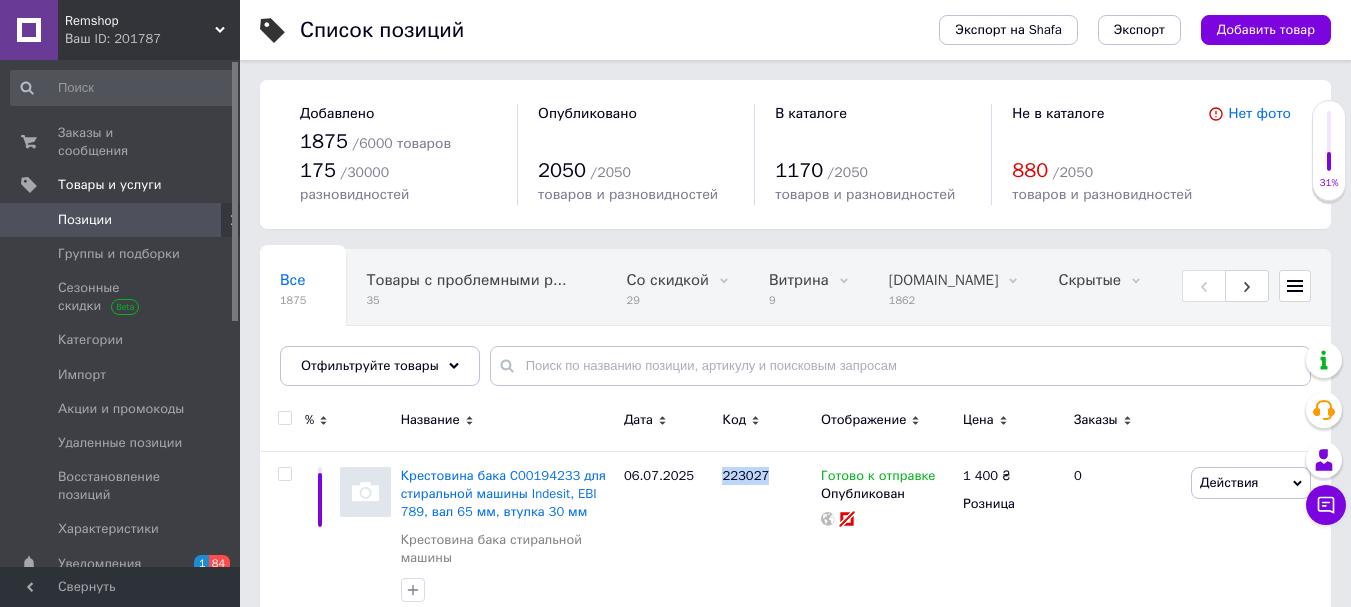scroll, scrollTop: 85, scrollLeft: 0, axis: vertical 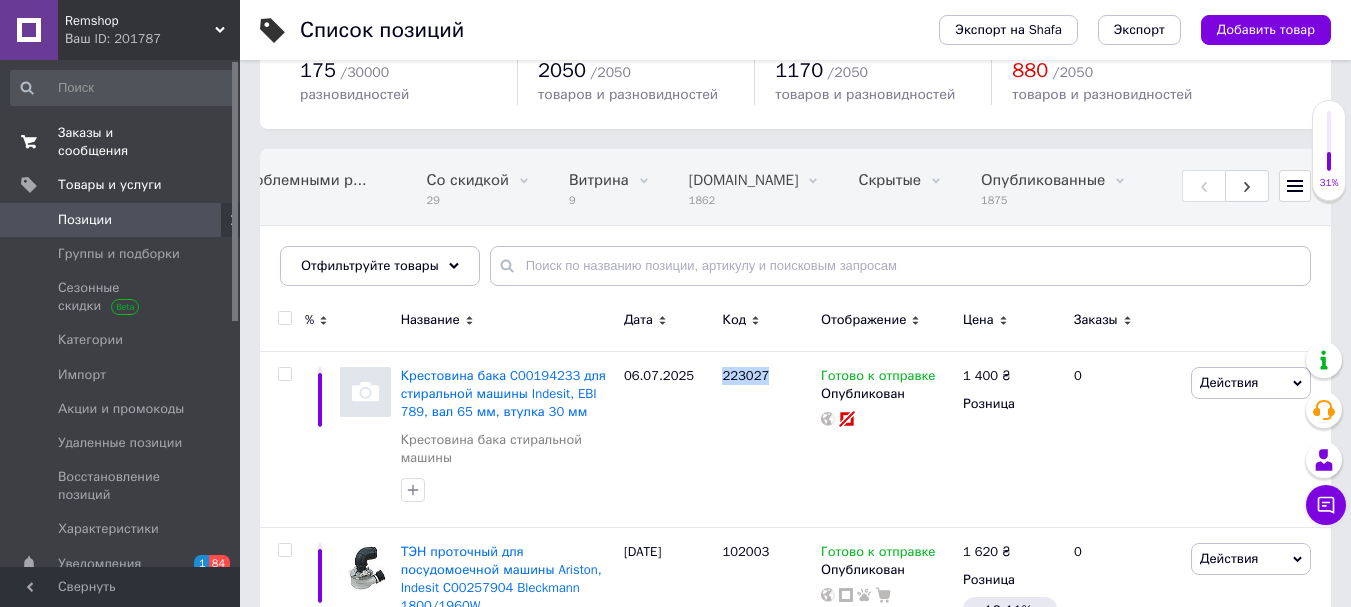 click on "Заказы и сообщения" at bounding box center (121, 142) 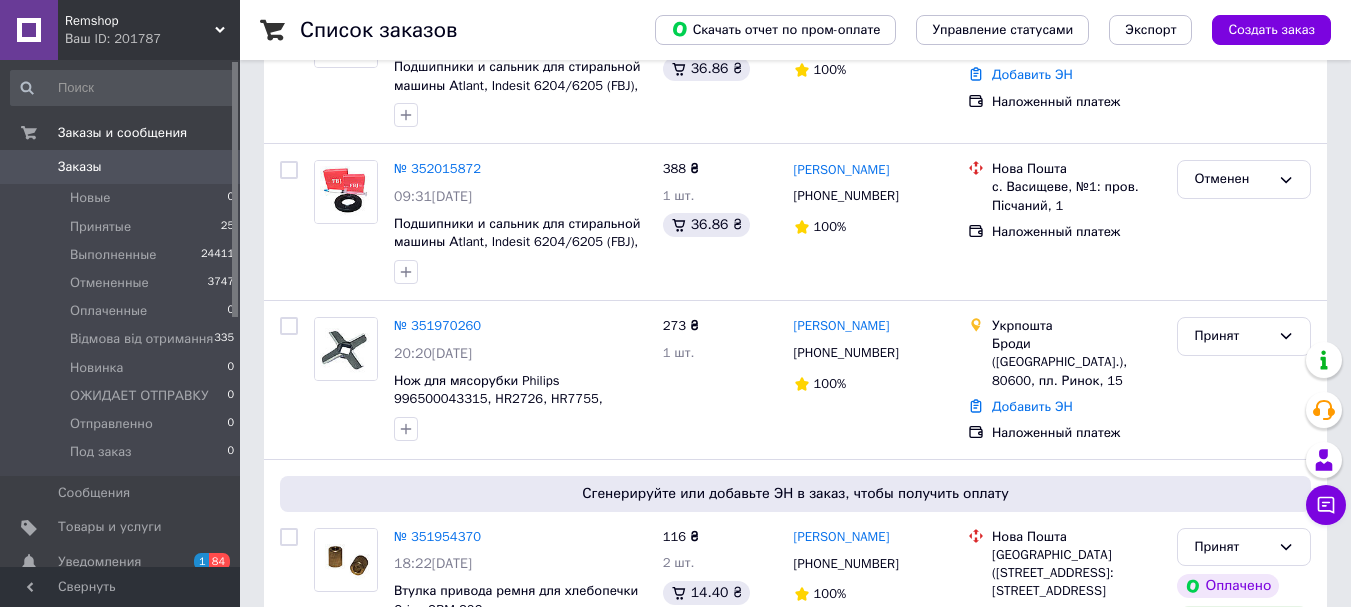 scroll, scrollTop: 300, scrollLeft: 0, axis: vertical 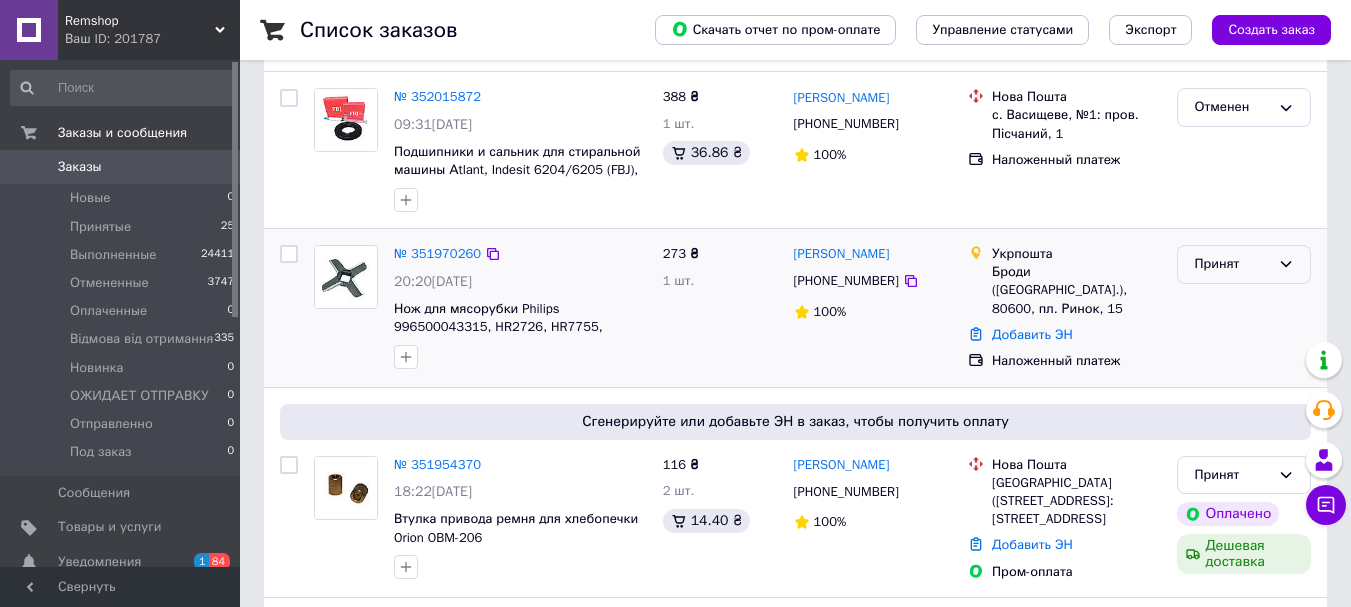 click on "Принят" at bounding box center (1232, 264) 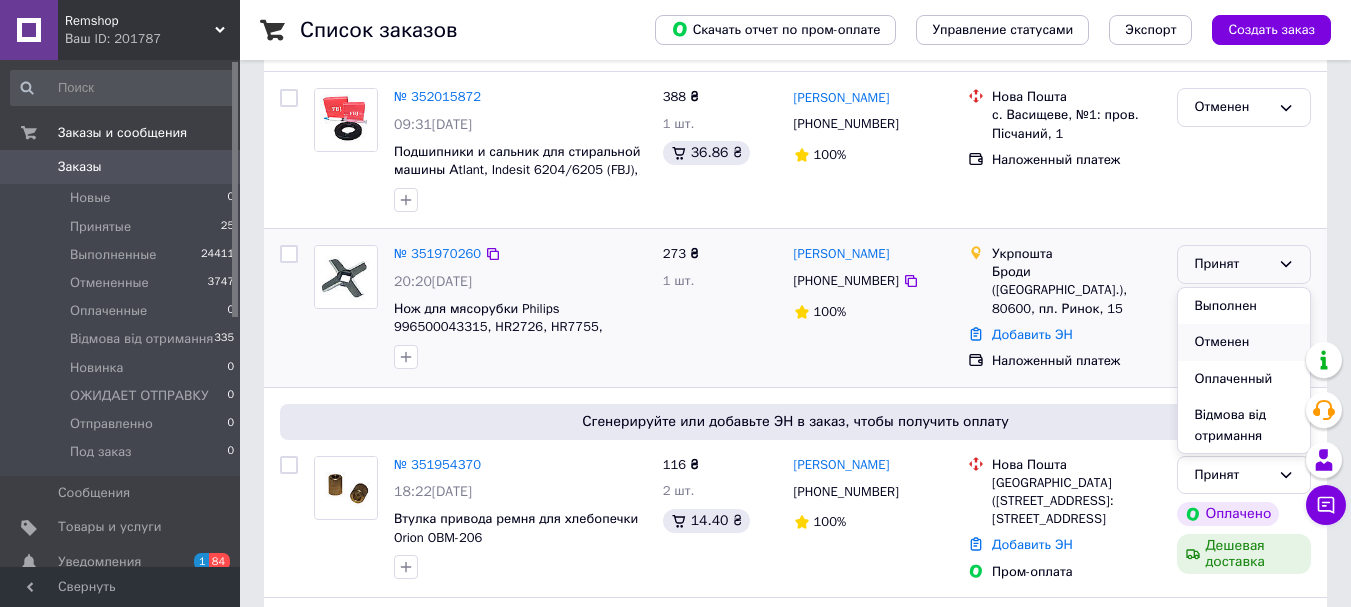 click on "Отменен" at bounding box center [1244, 342] 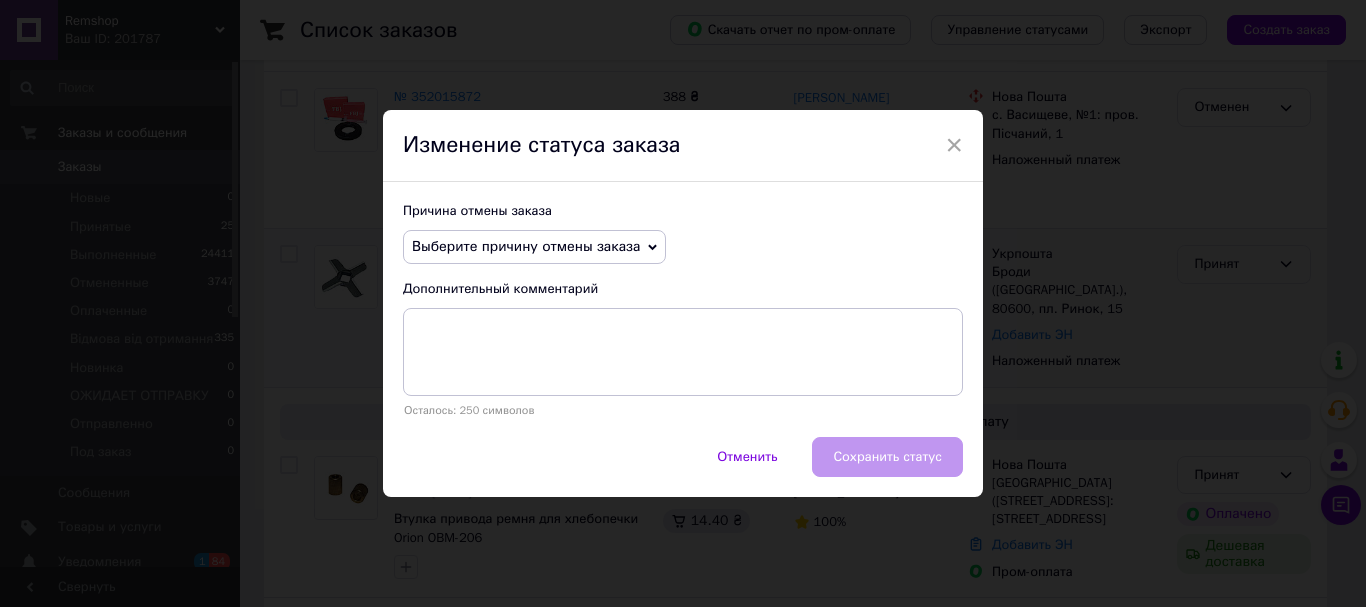 click on "Выберите причину отмены заказа" at bounding box center [526, 246] 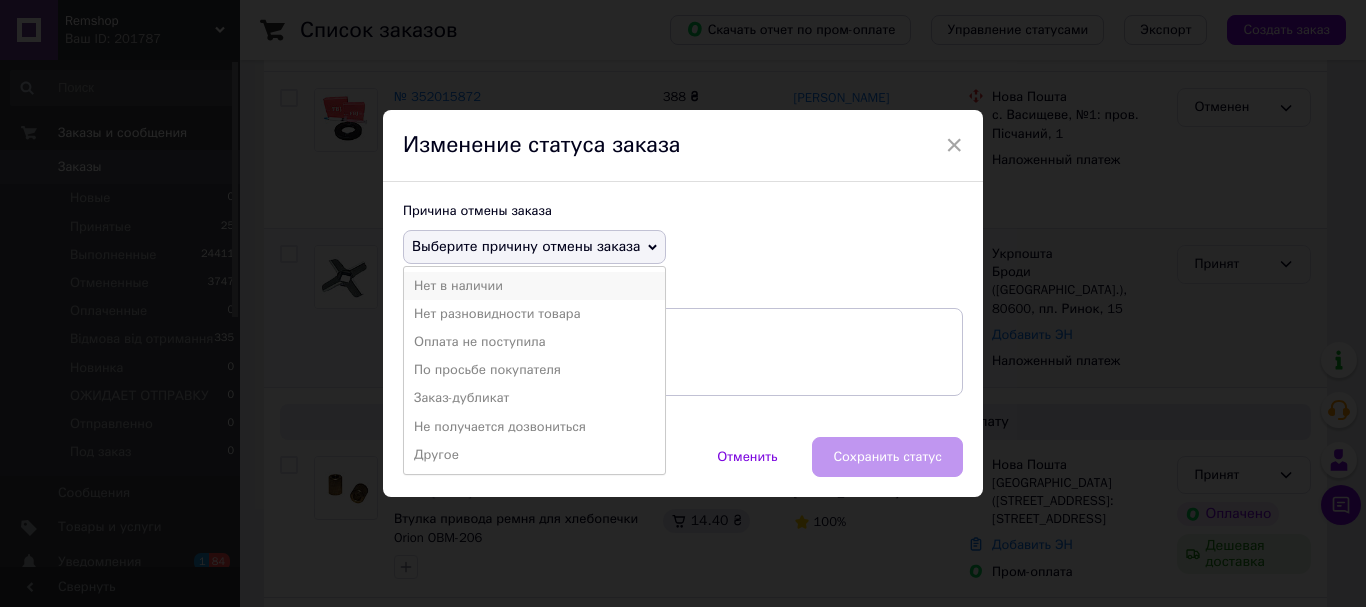 click on "Нет в наличии" at bounding box center (534, 286) 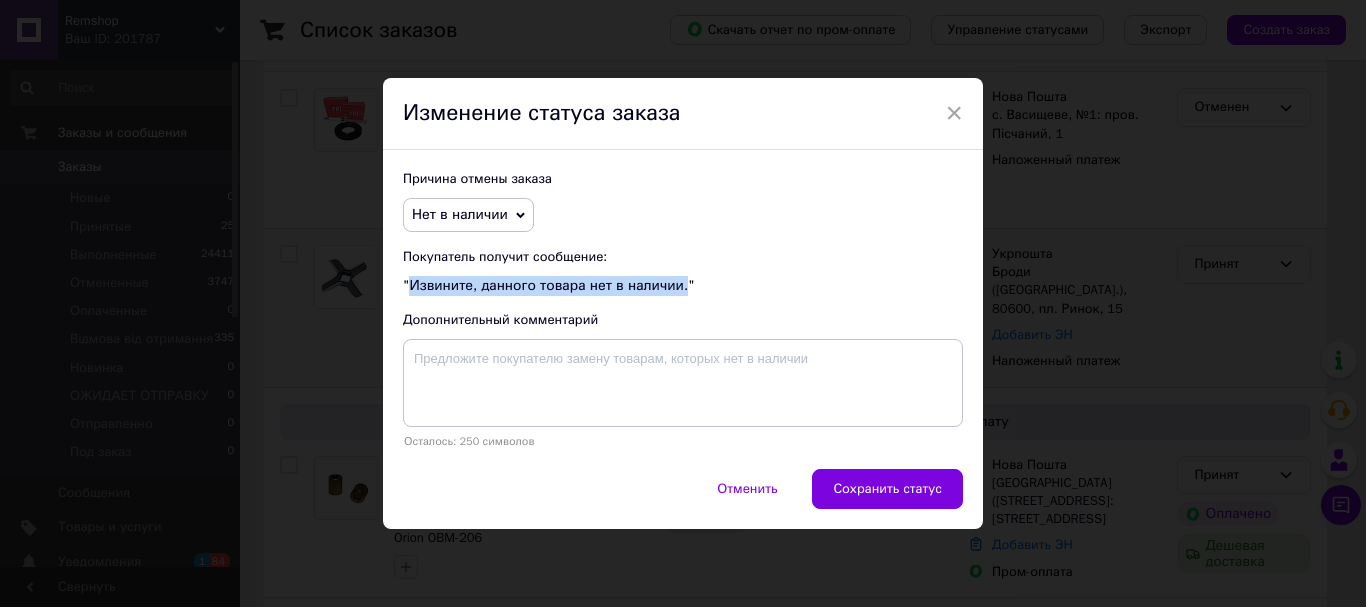 drag, startPoint x: 406, startPoint y: 285, endPoint x: 672, endPoint y: 286, distance: 266.0019 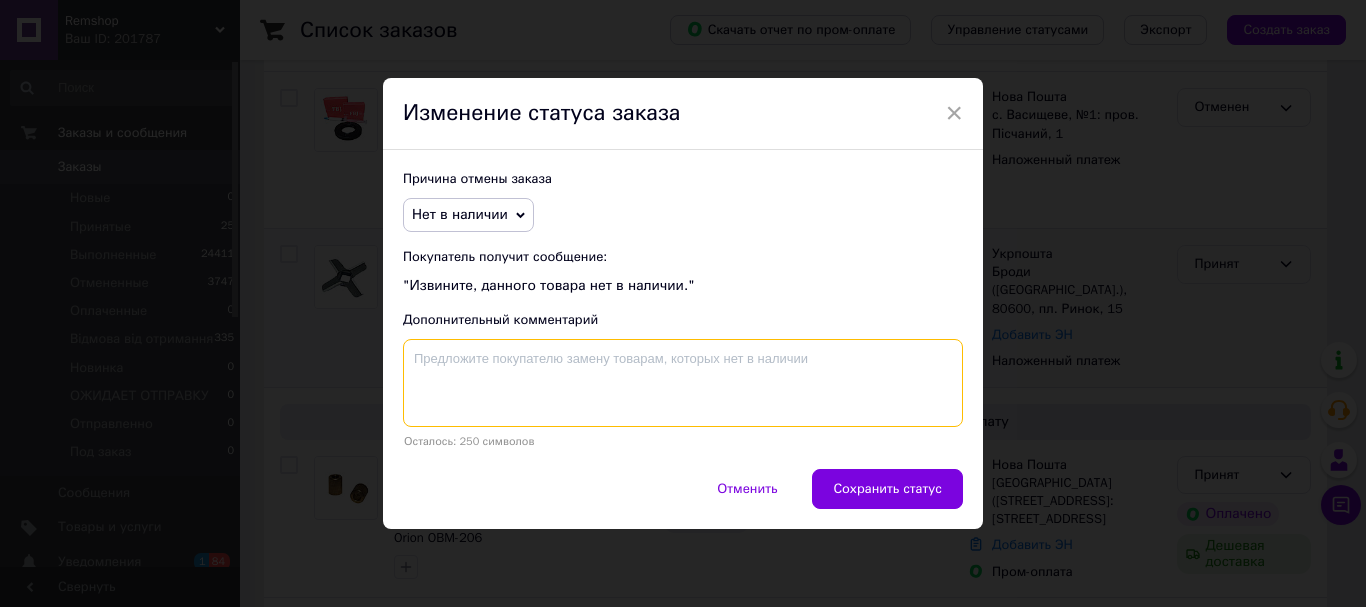 click at bounding box center [683, 383] 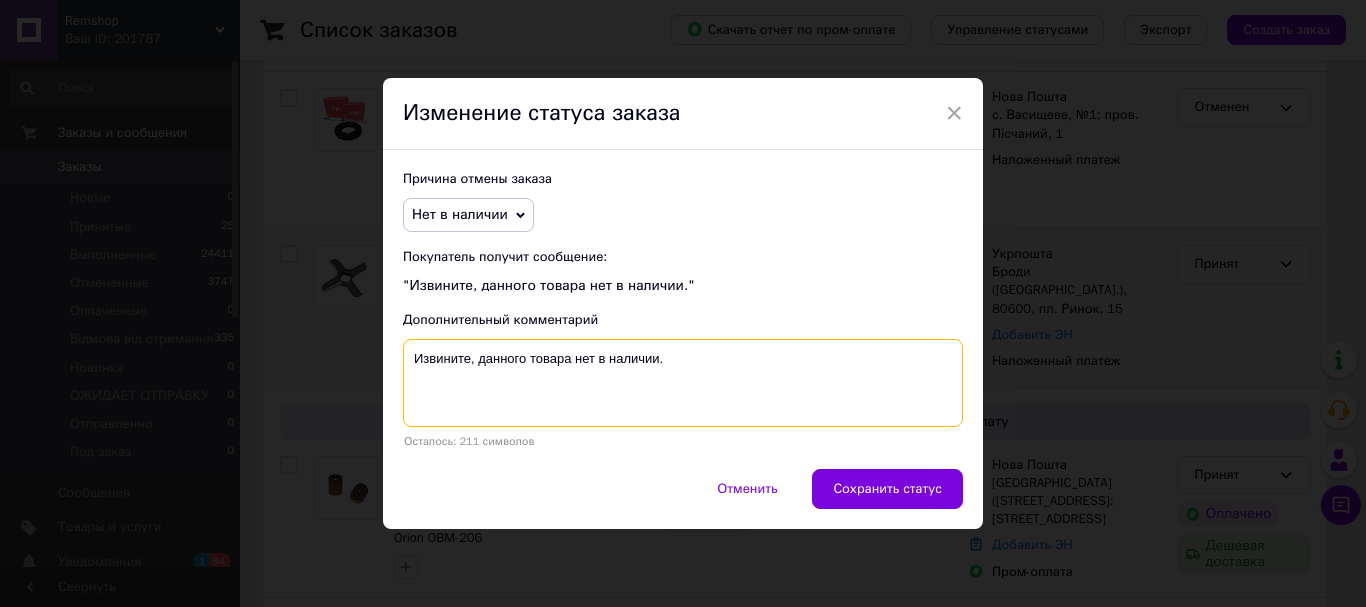 type on "Извините, данного товара нет в наличии." 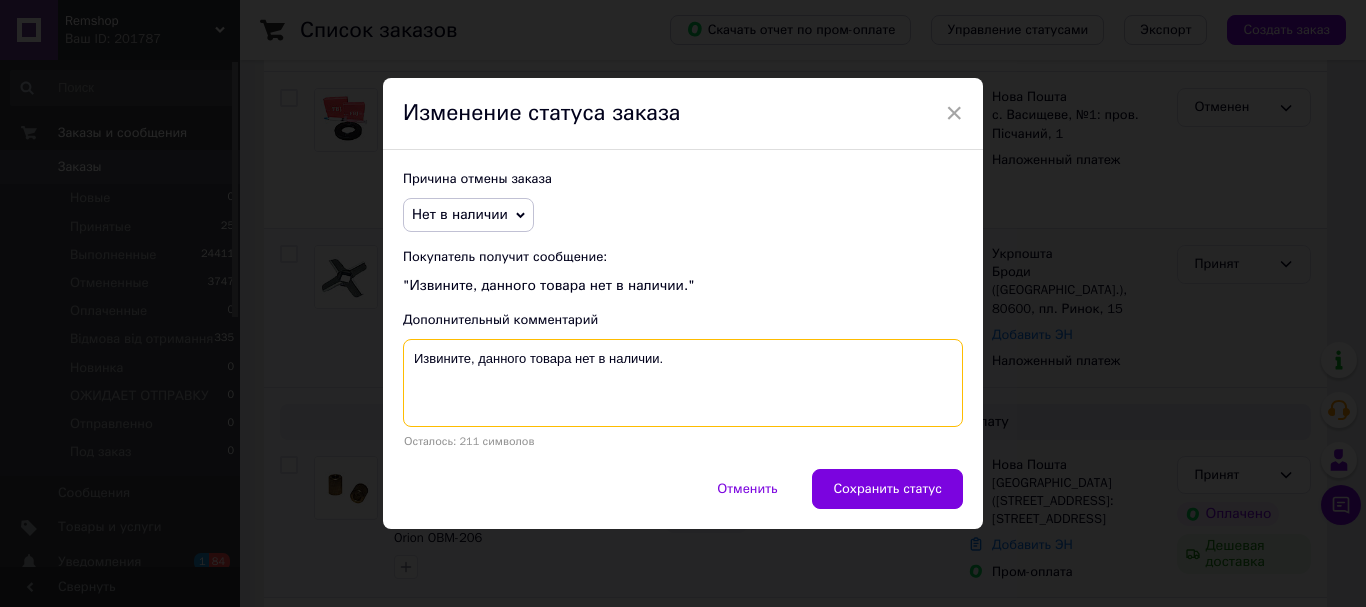 drag, startPoint x: 671, startPoint y: 369, endPoint x: 360, endPoint y: 402, distance: 312.7459 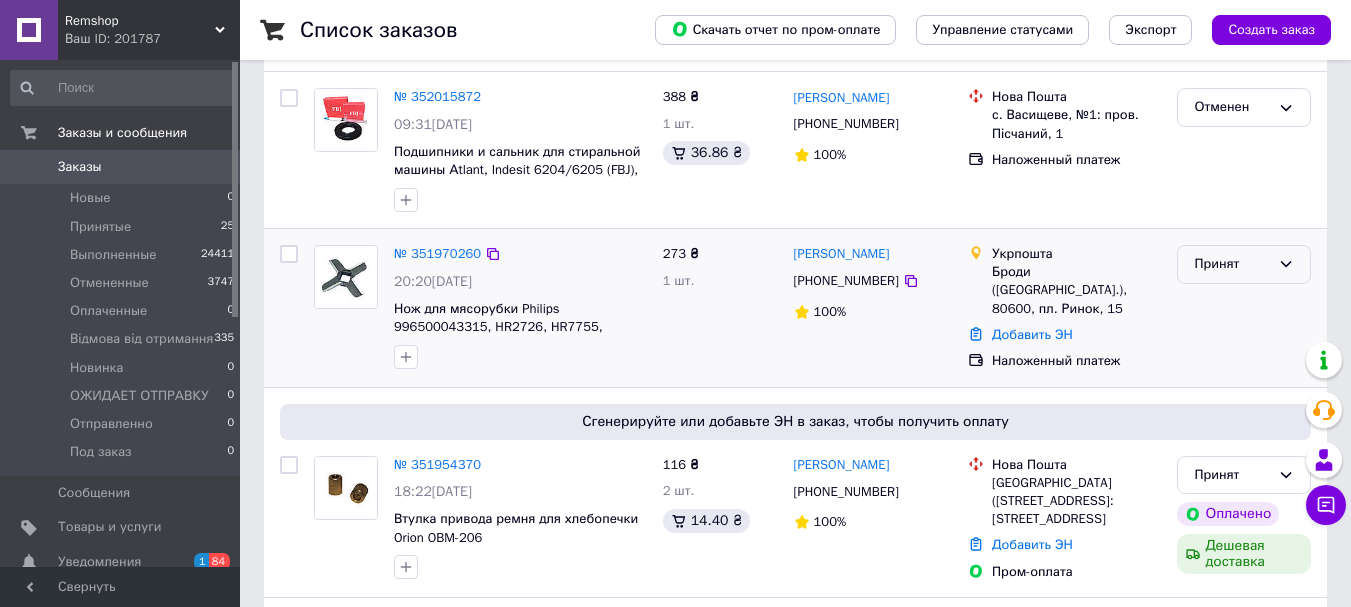 click on "Принят" at bounding box center (1232, 264) 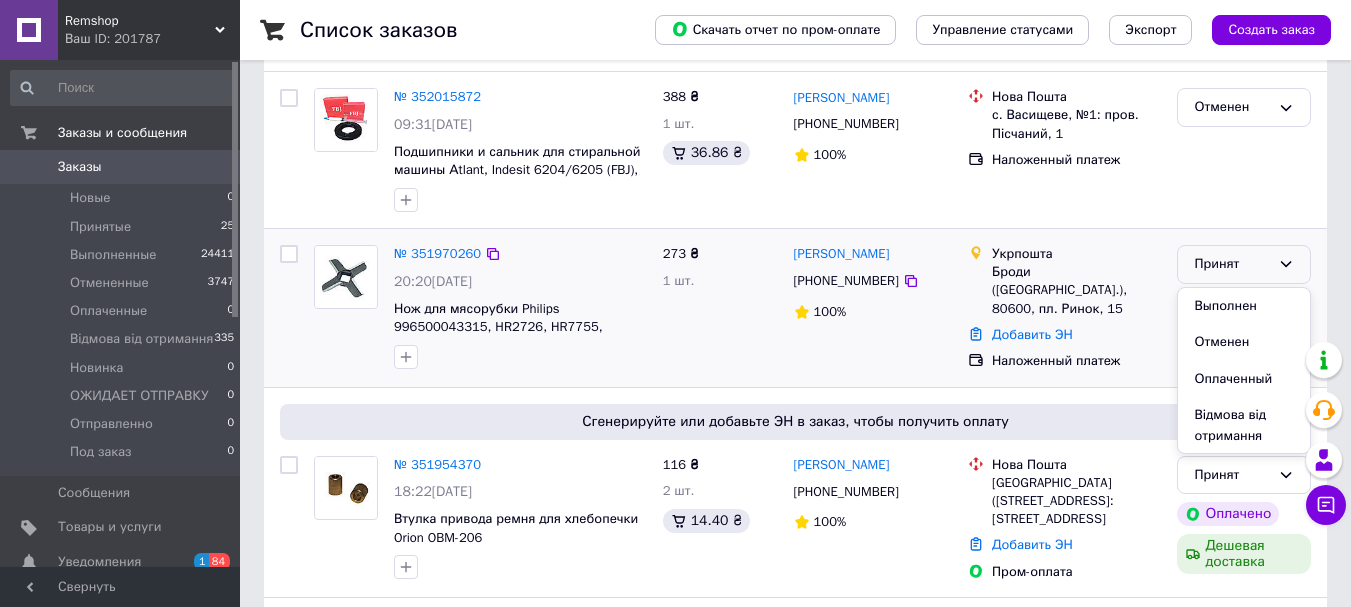 click on "Отменен" at bounding box center (1244, 342) 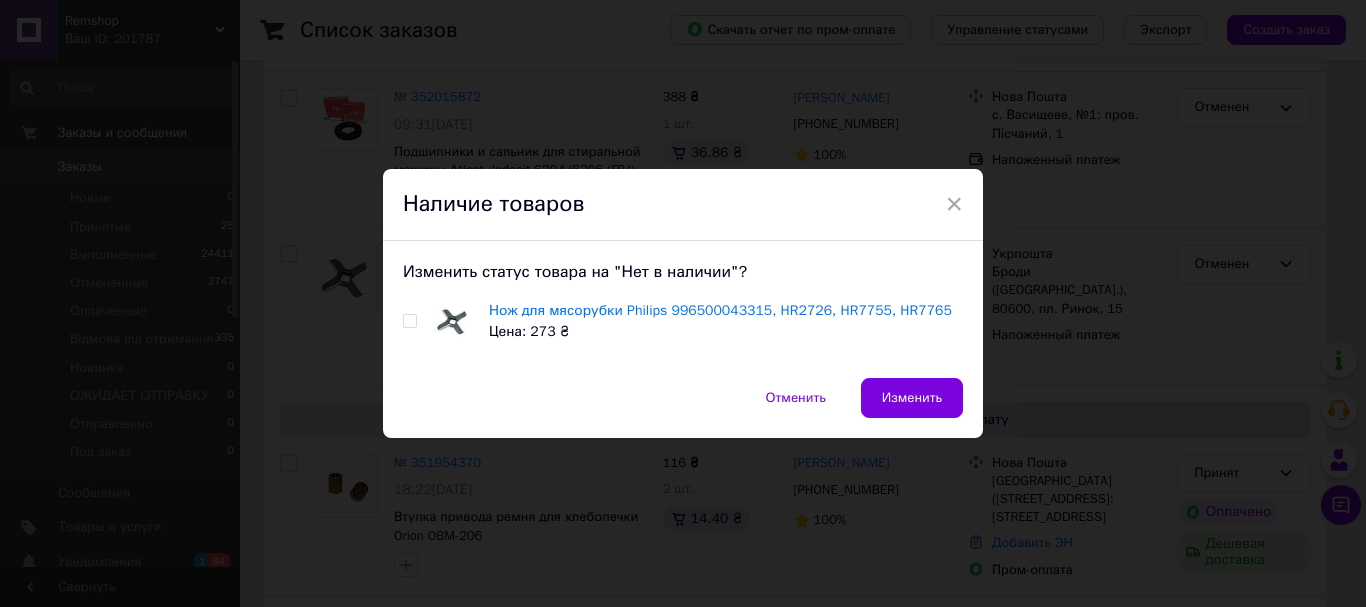 click at bounding box center (409, 321) 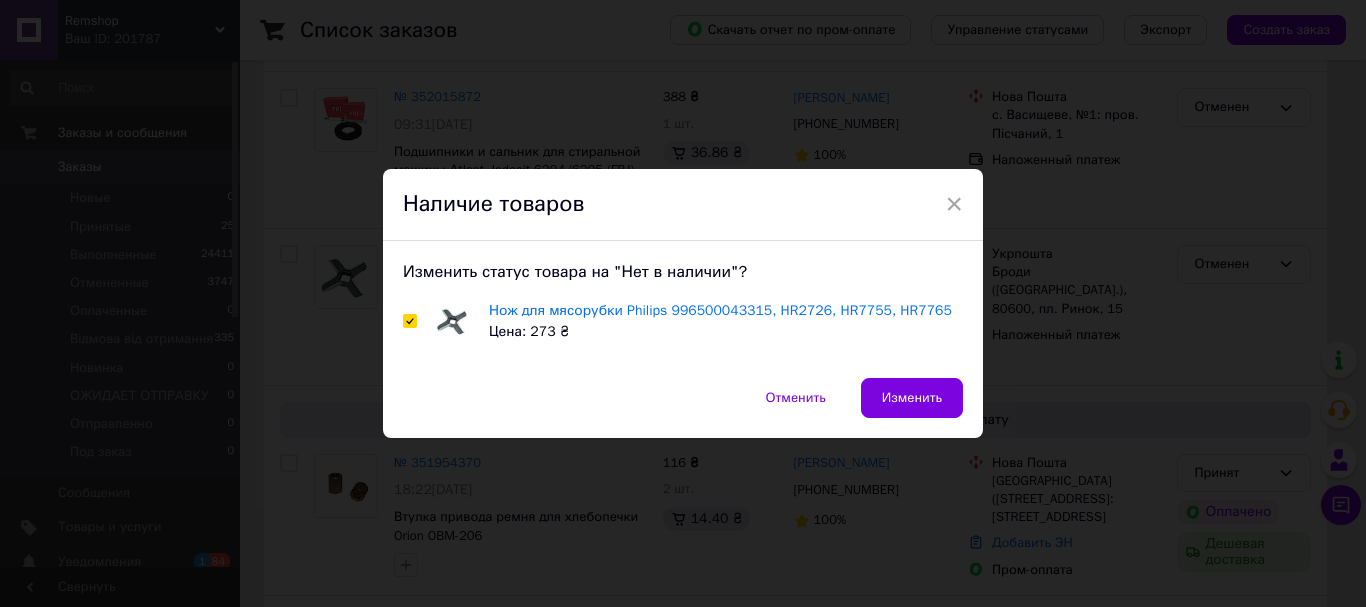 checkbox on "true" 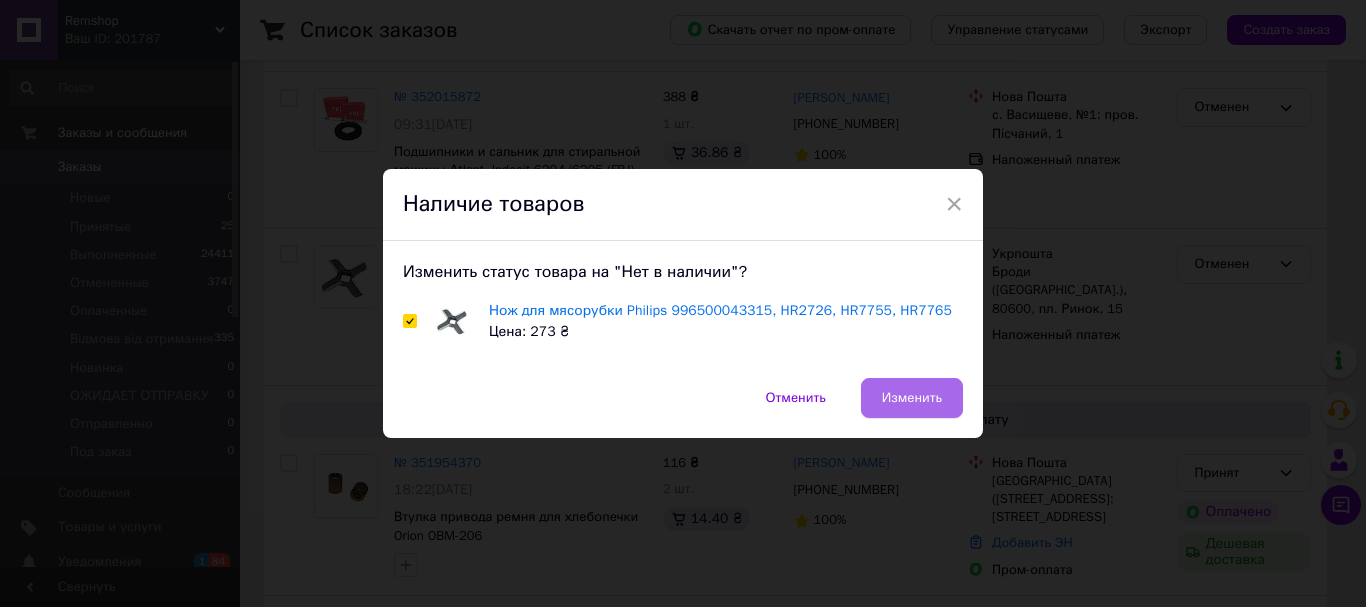 click on "Изменить" at bounding box center (912, 398) 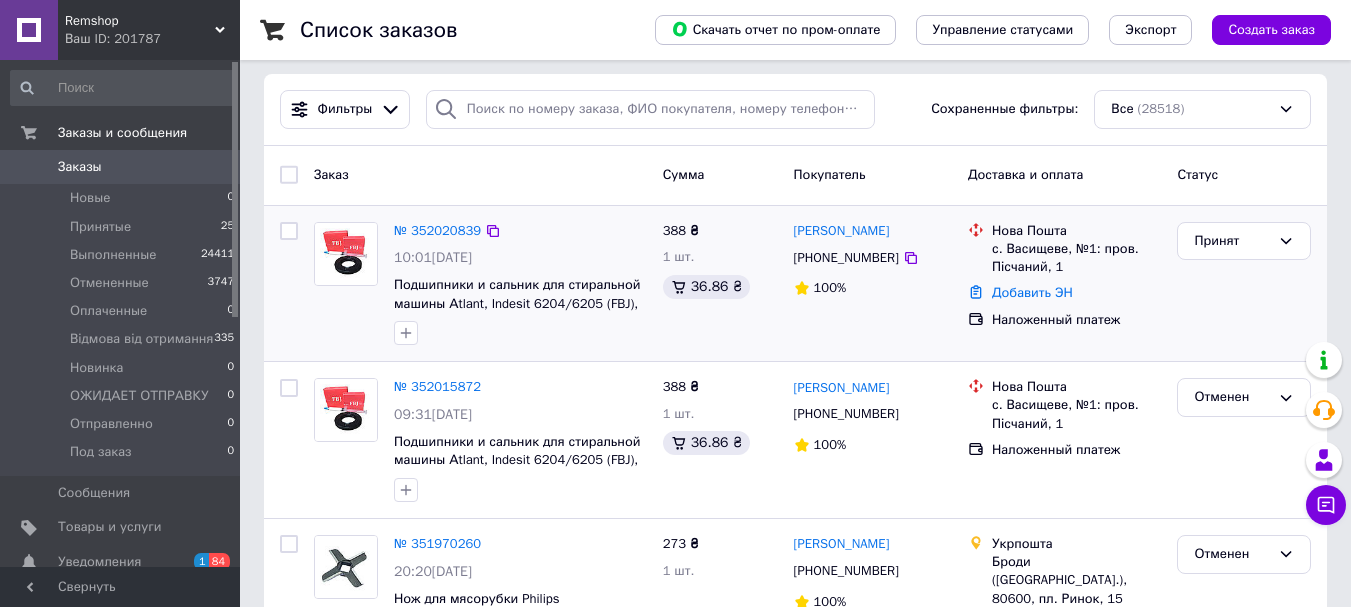 scroll, scrollTop: 0, scrollLeft: 0, axis: both 